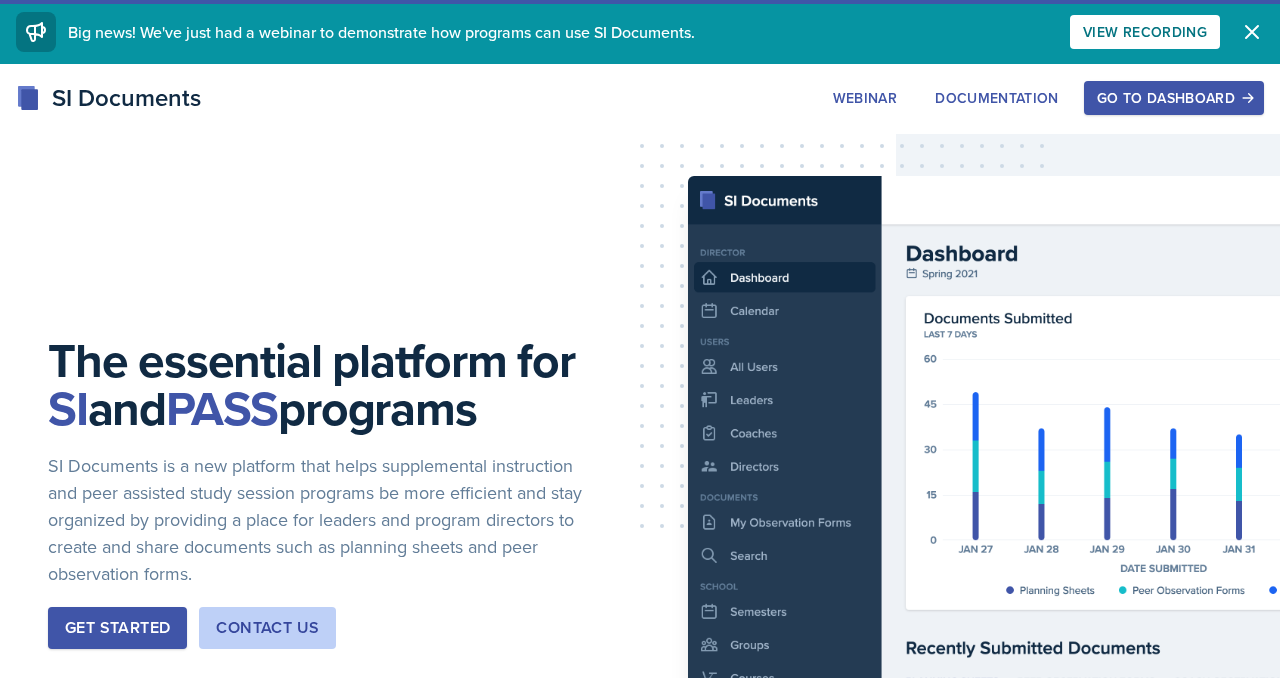scroll, scrollTop: 0, scrollLeft: 0, axis: both 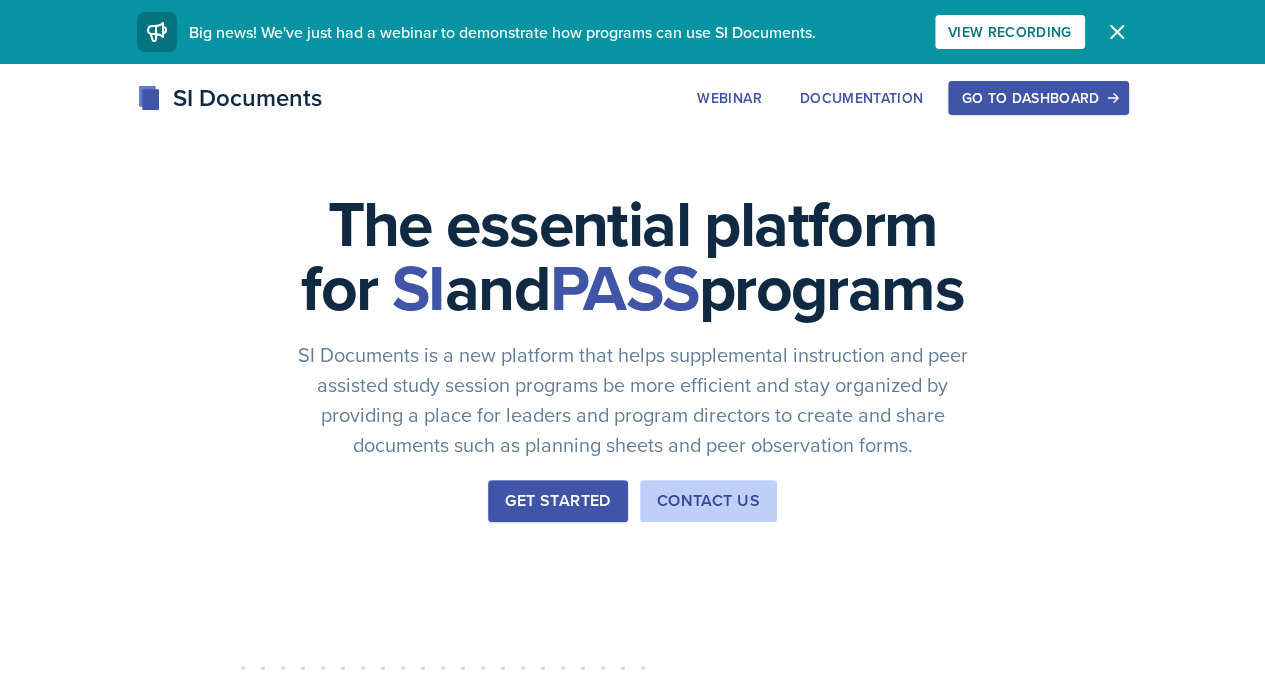click on "Go to Dashboard" at bounding box center (1038, 98) 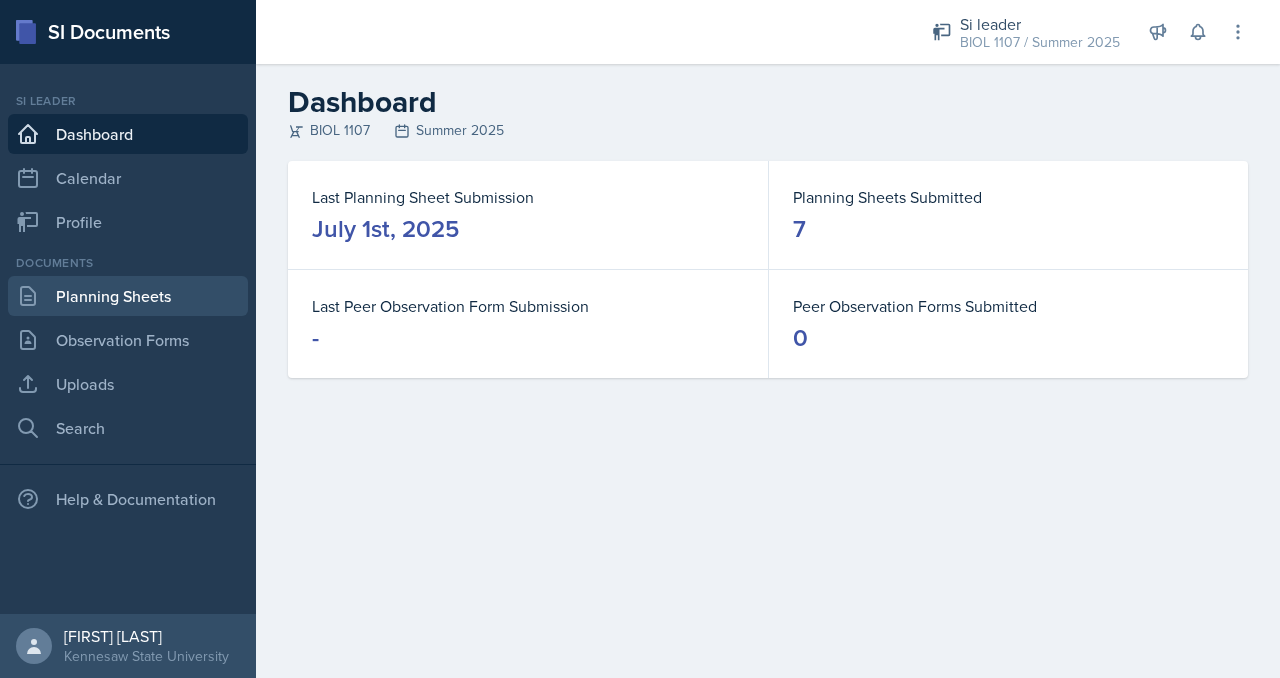 click on "Planning Sheets" at bounding box center (128, 296) 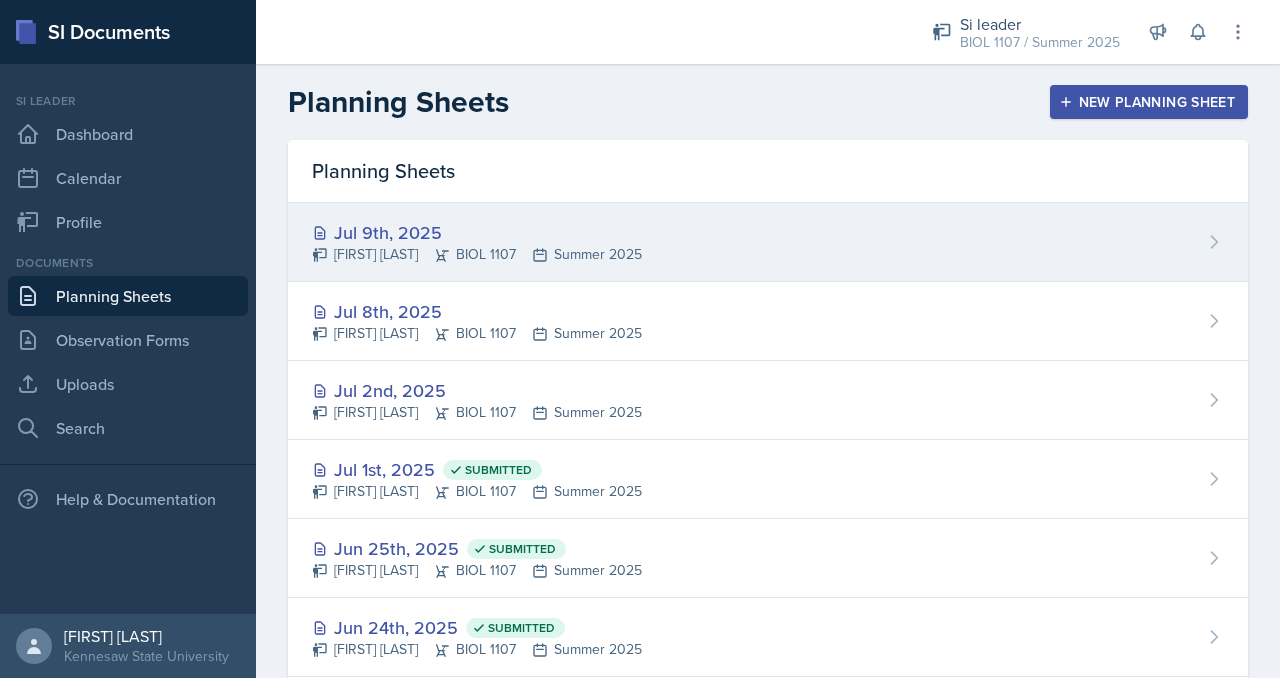 click on "[FIRST] [LAST]
BIOL 1107
[SEASON] [YEAR]" at bounding box center [477, 254] 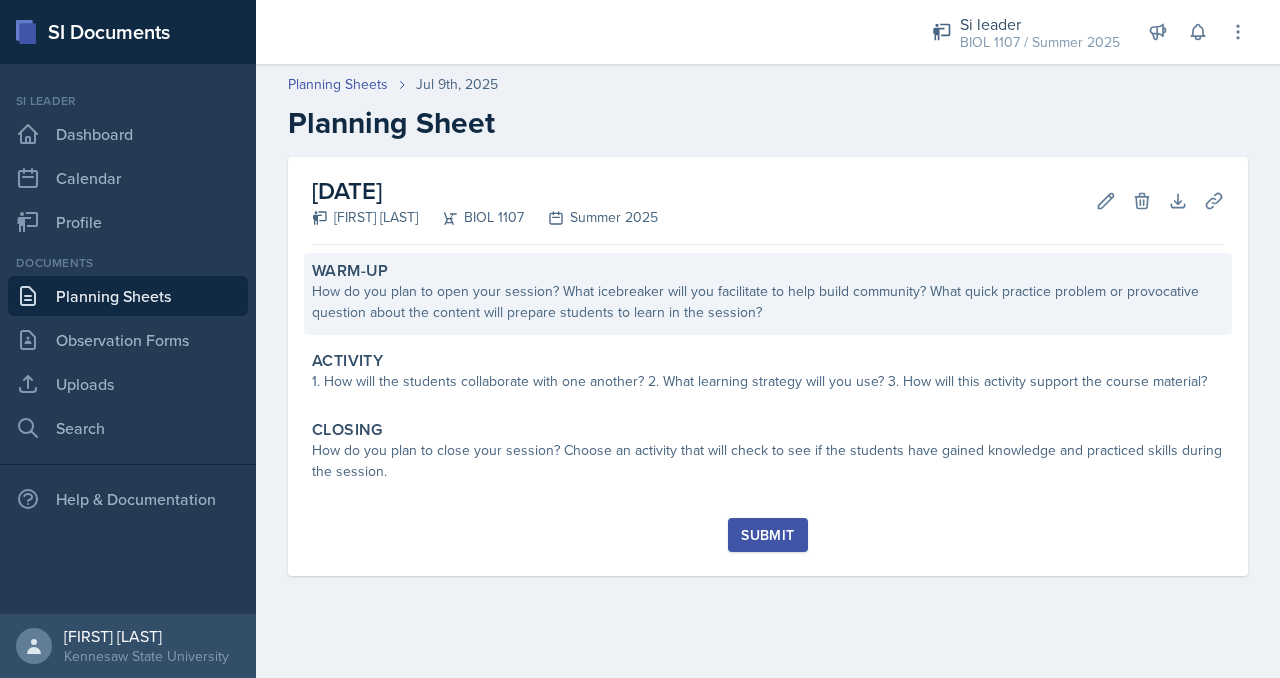 click on "How do you plan to open your session? What icebreaker will you facilitate to help build community? What quick practice problem or provocative question about the content will prepare students to learn in the session?" at bounding box center (768, 302) 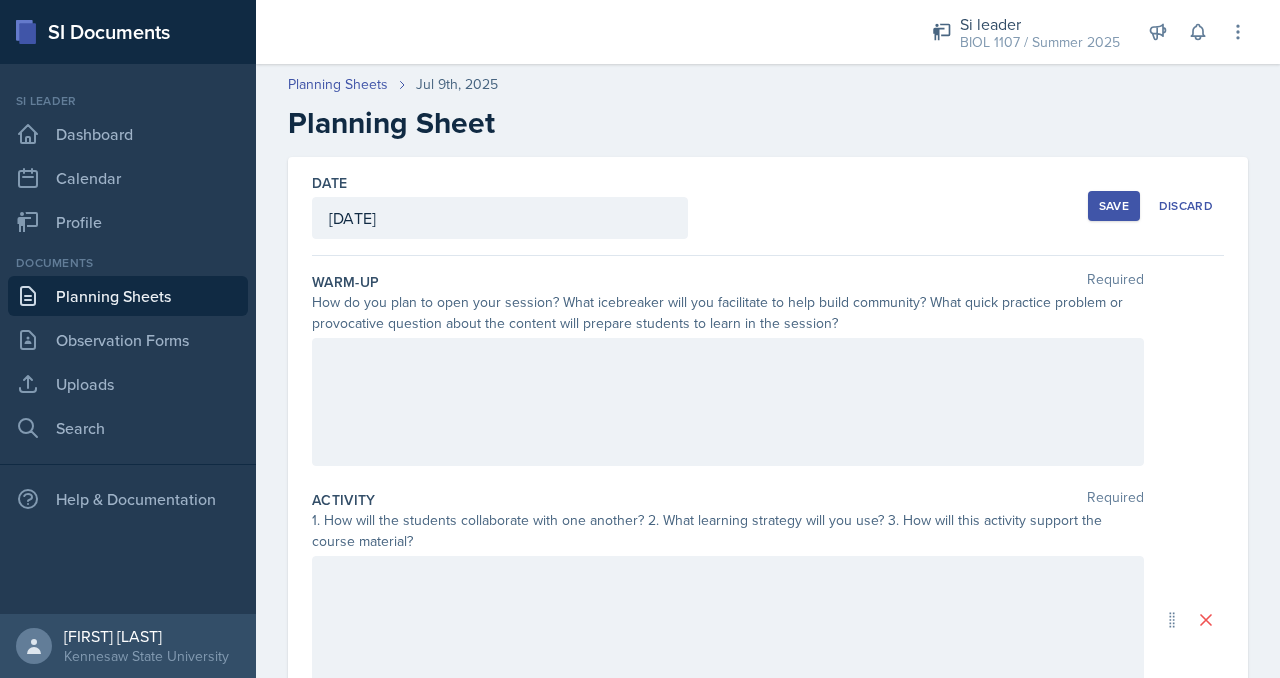 click at bounding box center [728, 402] 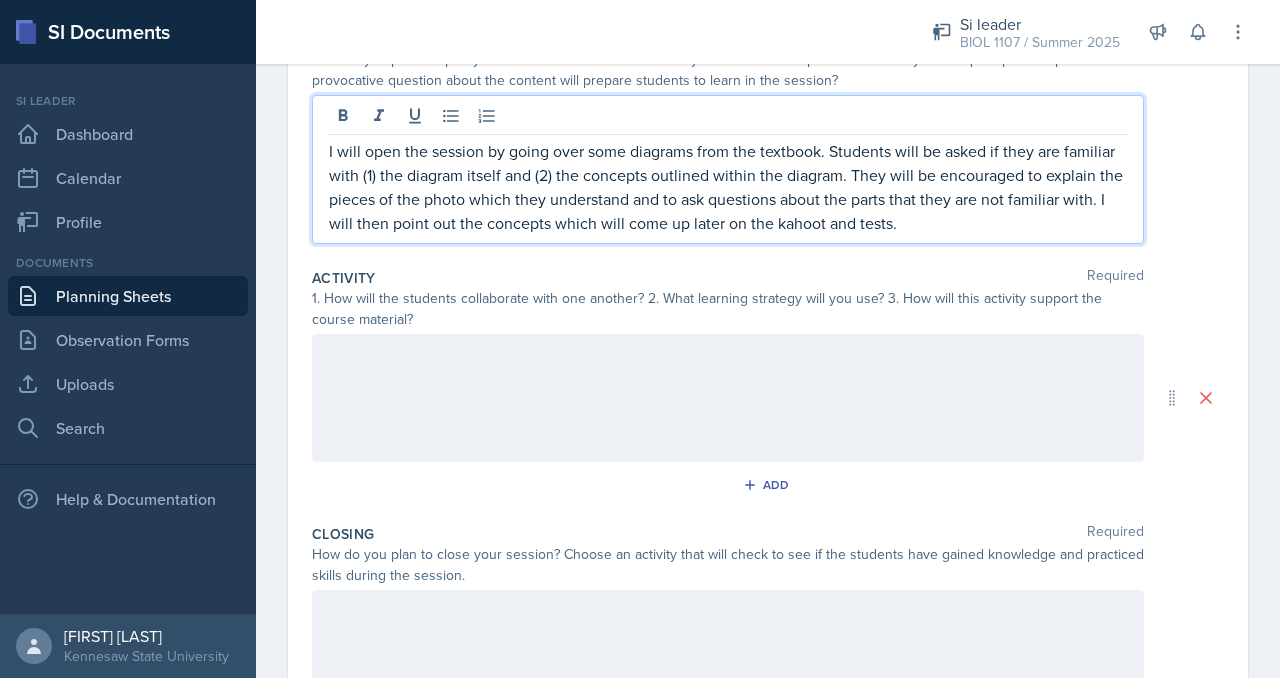 click at bounding box center (728, 398) 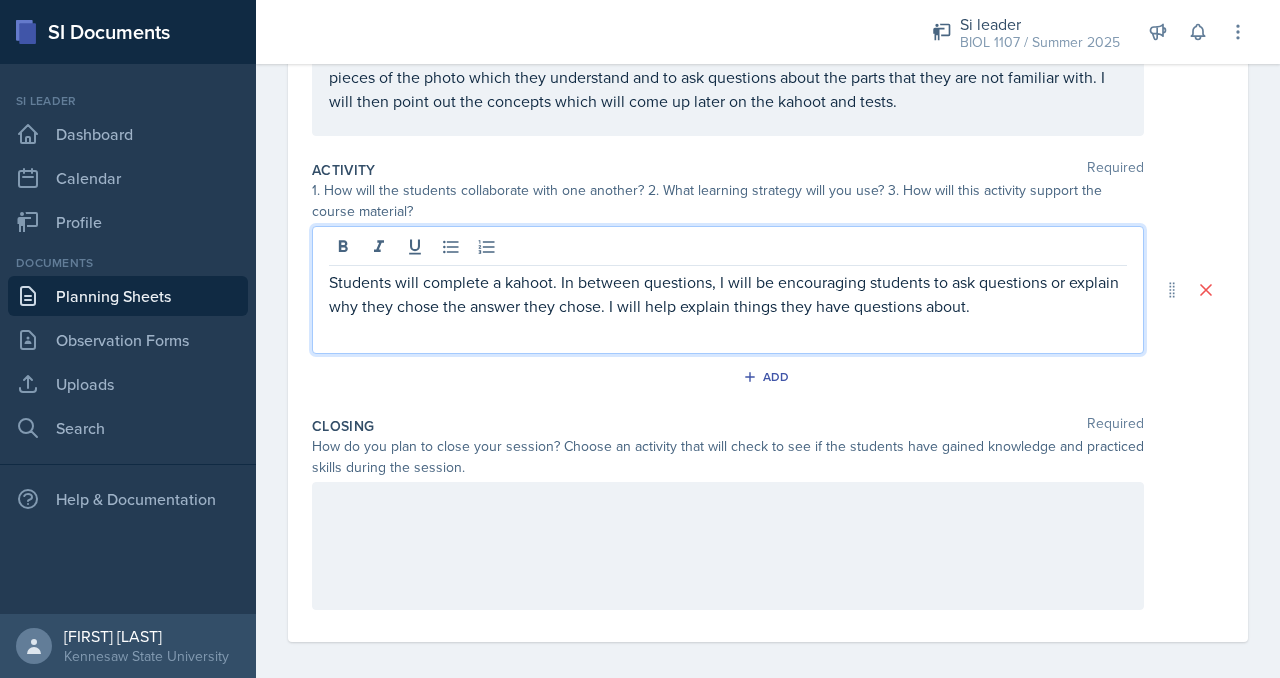 scroll, scrollTop: 332, scrollLeft: 0, axis: vertical 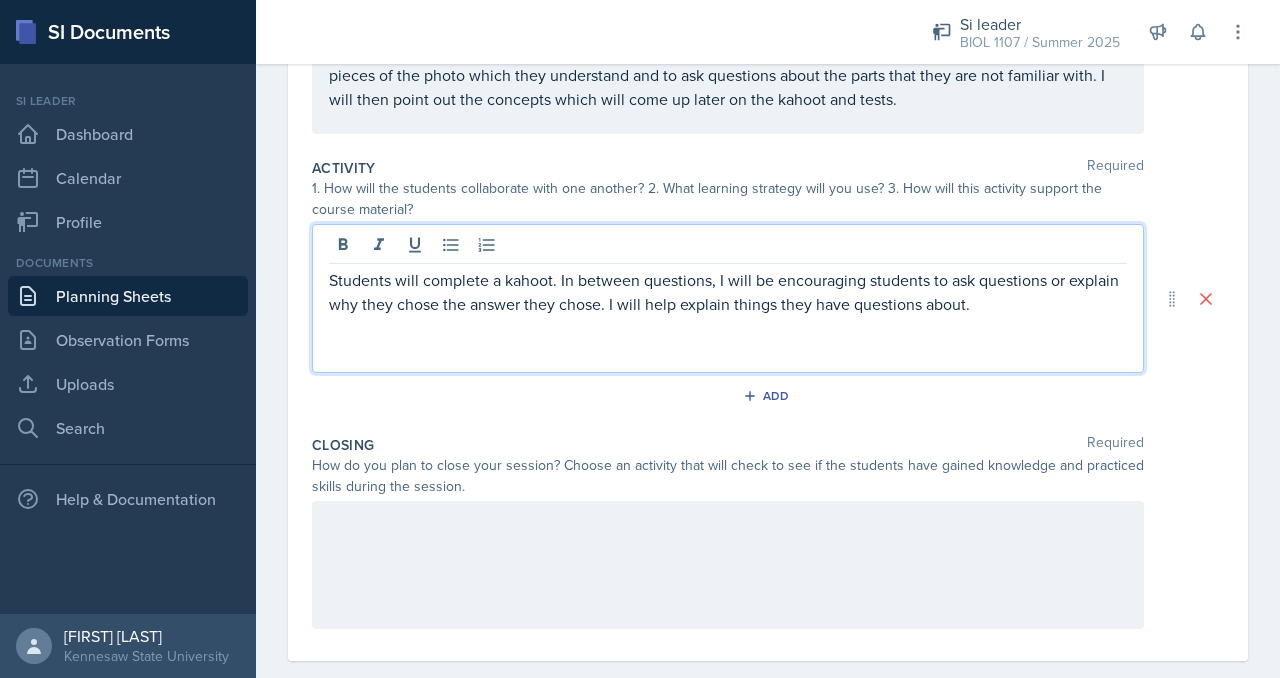 click on "Students will complete a kahoot. In between questions, I will be encouraging students to ask questions or explain why they chose the answer they chose. I will help explain things they have questions about." at bounding box center [728, 292] 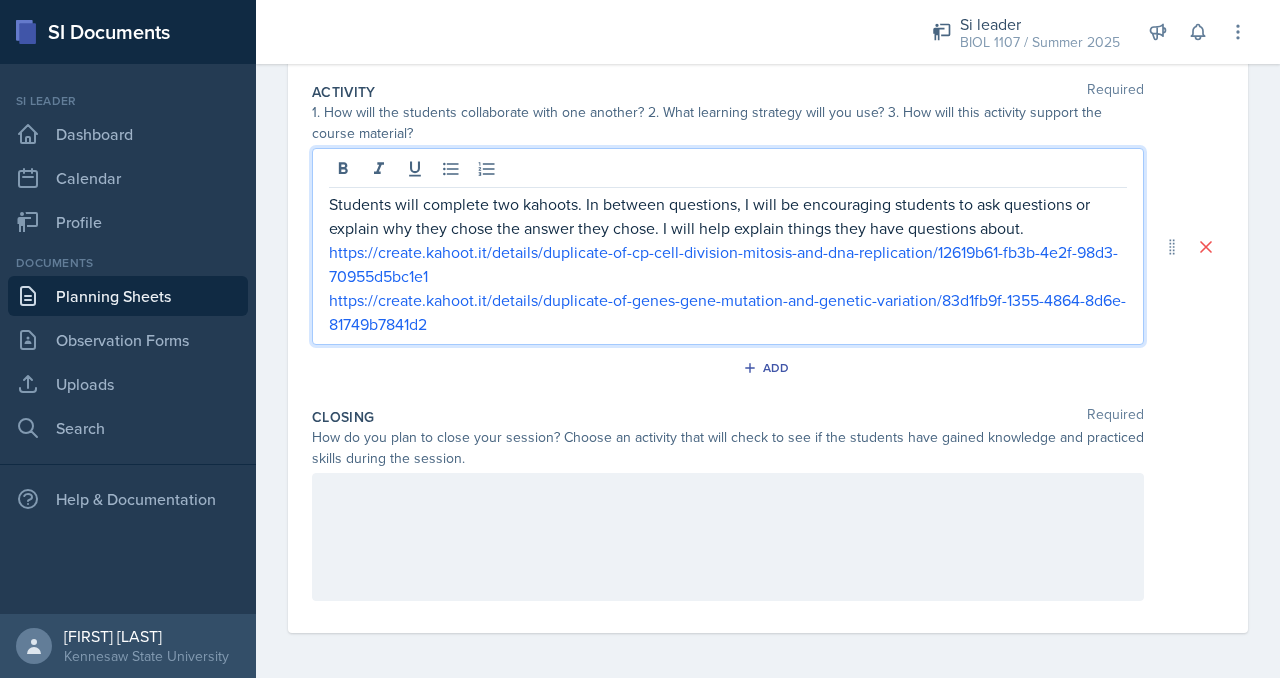 click at bounding box center [728, -6] 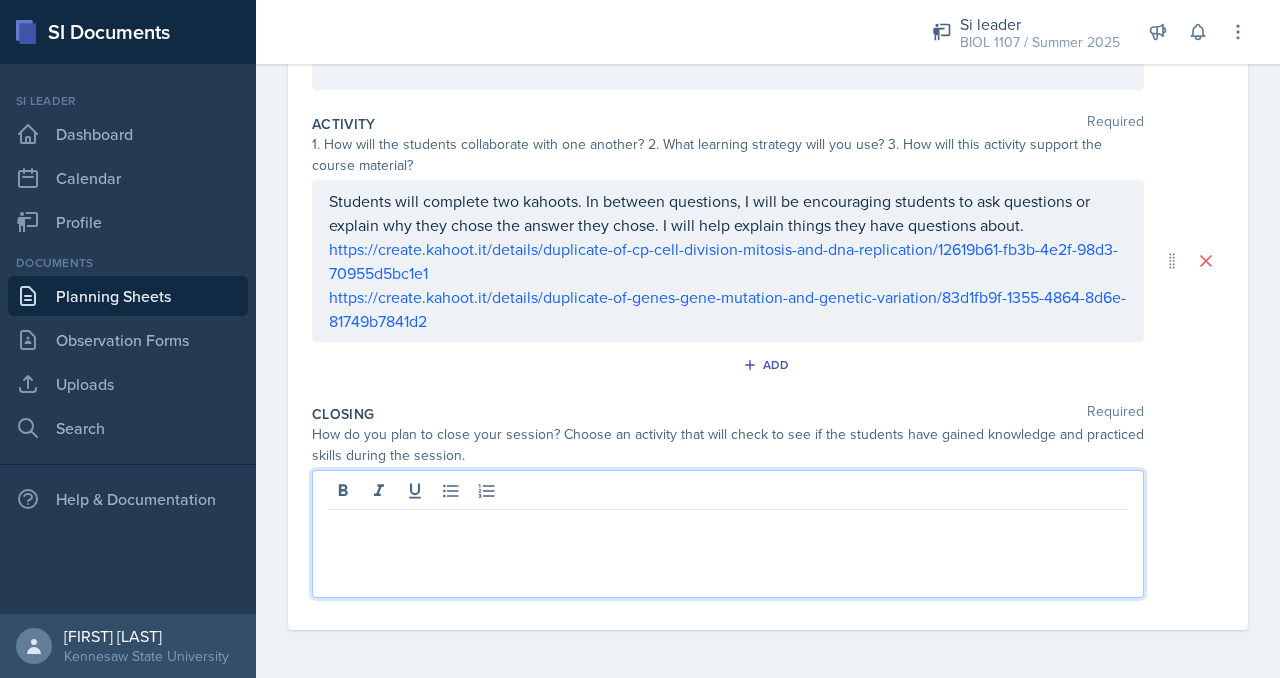 scroll, scrollTop: 374, scrollLeft: 0, axis: vertical 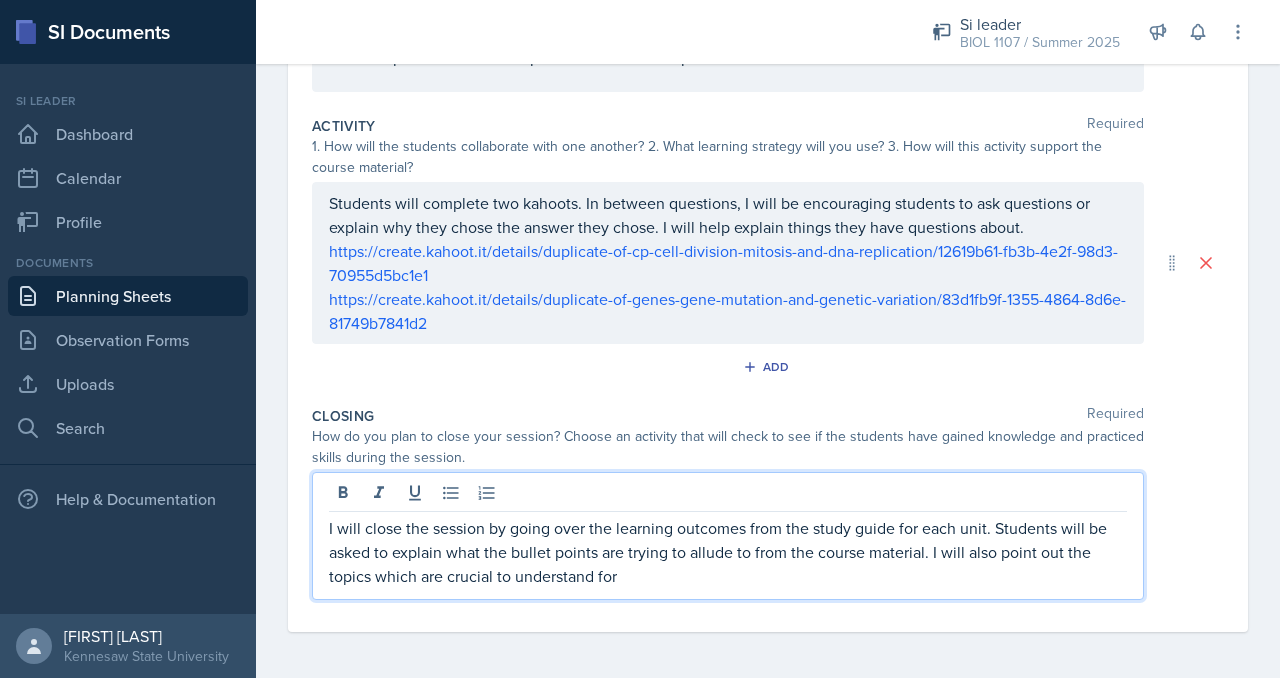 click on "I will close the session by going over the learning outcomes from the study guide for each unit. Students will be asked to explain what the bullet points are trying to allude to from the course material. I will also point out the topics which are crucial to understand for" at bounding box center (728, 552) 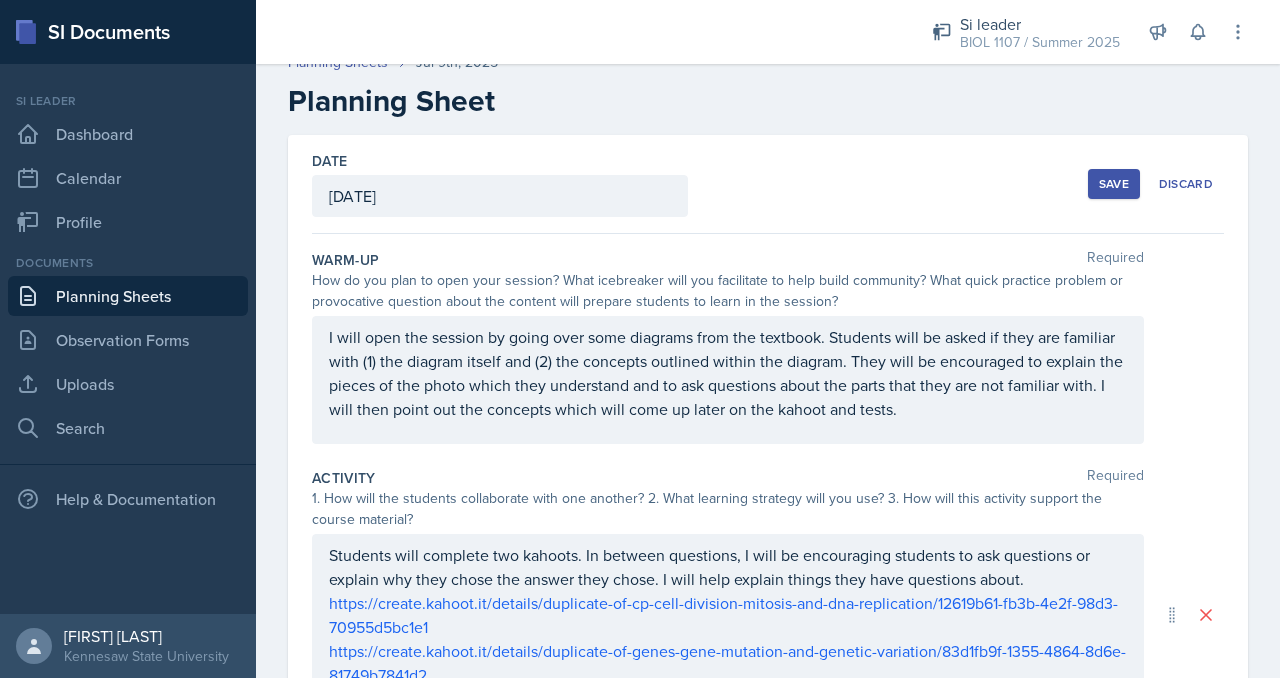 scroll, scrollTop: 0, scrollLeft: 0, axis: both 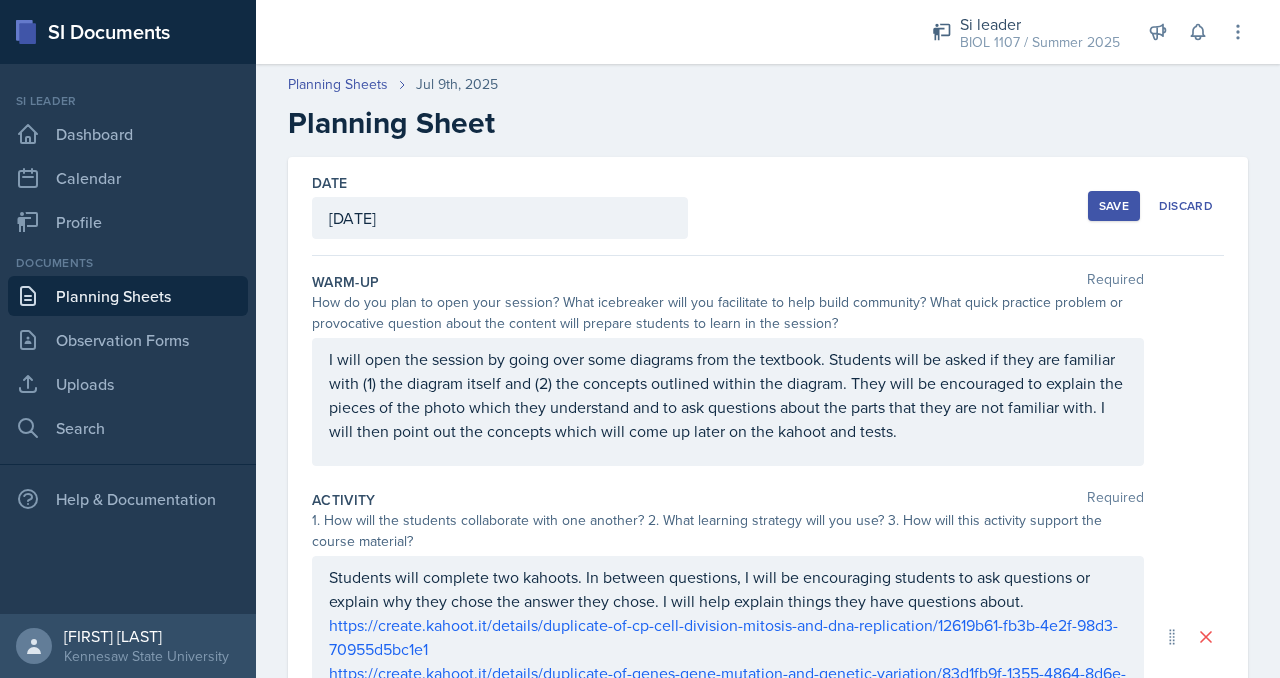 click on "Date     [MONTH] [DAY]th, [YEAR]                [MONTH]
[YEAR]       29 30   1 2 3 4 5 6 7 8 9 10 11 12 13 14 15 16 17 18 19 20 21 22 23 24 25 26 27 28 29 30 31   1 2            Save             Discard
Autosaving" at bounding box center [768, 206] 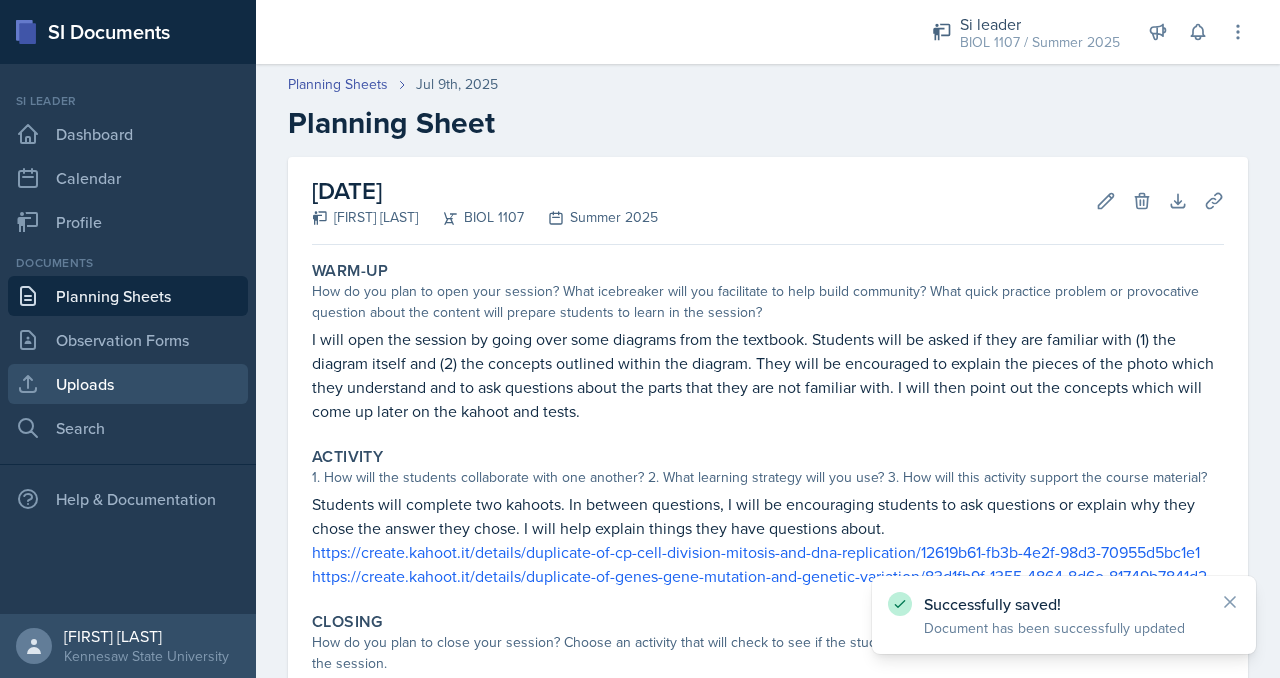 click on "Uploads" at bounding box center [128, 384] 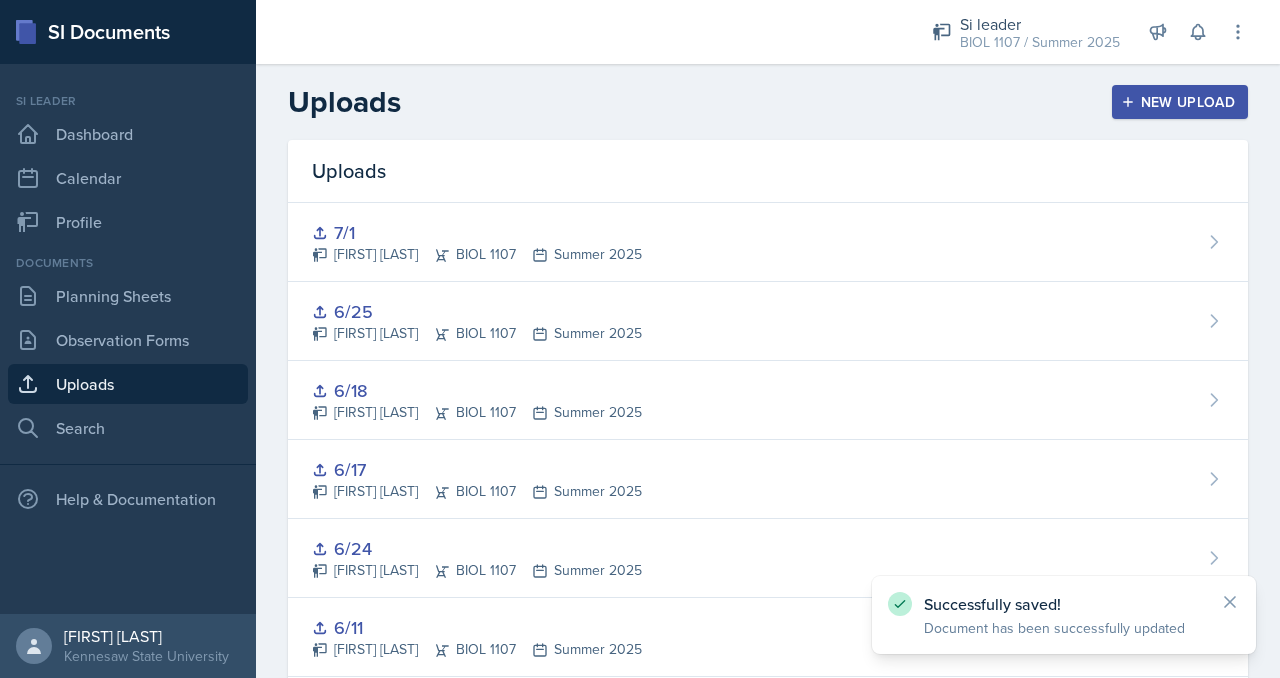 click on "New Upload" at bounding box center (1180, 102) 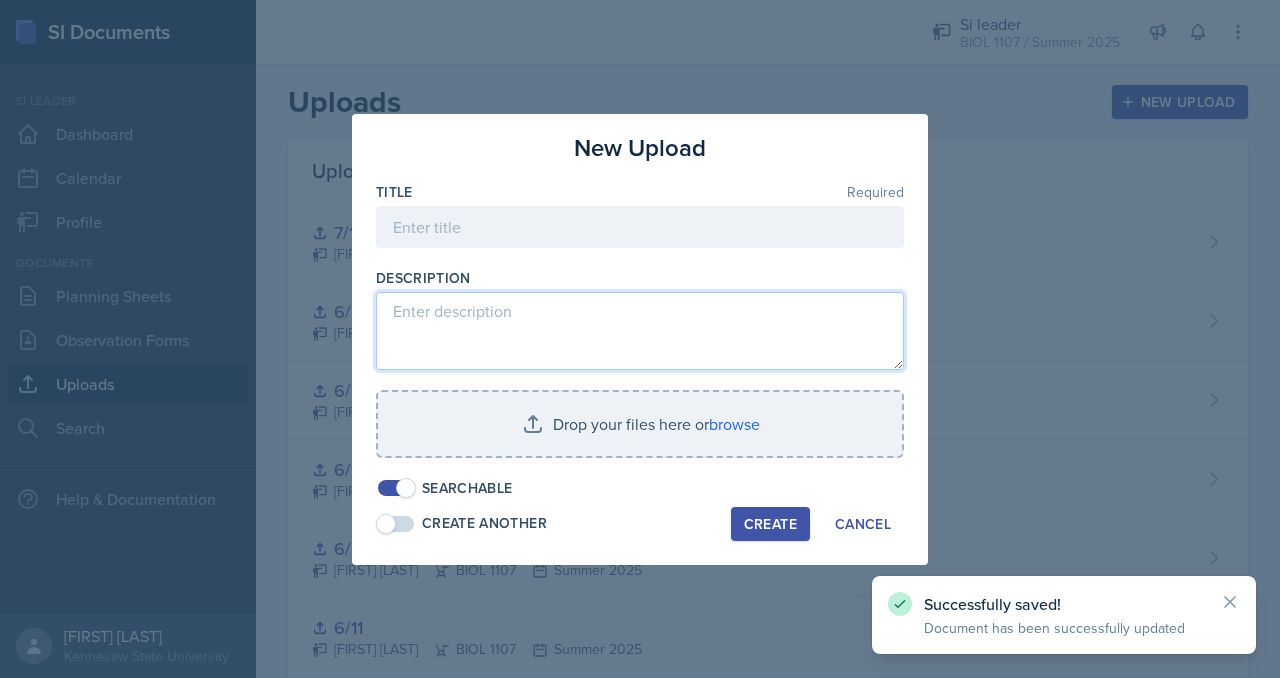click at bounding box center [640, 331] 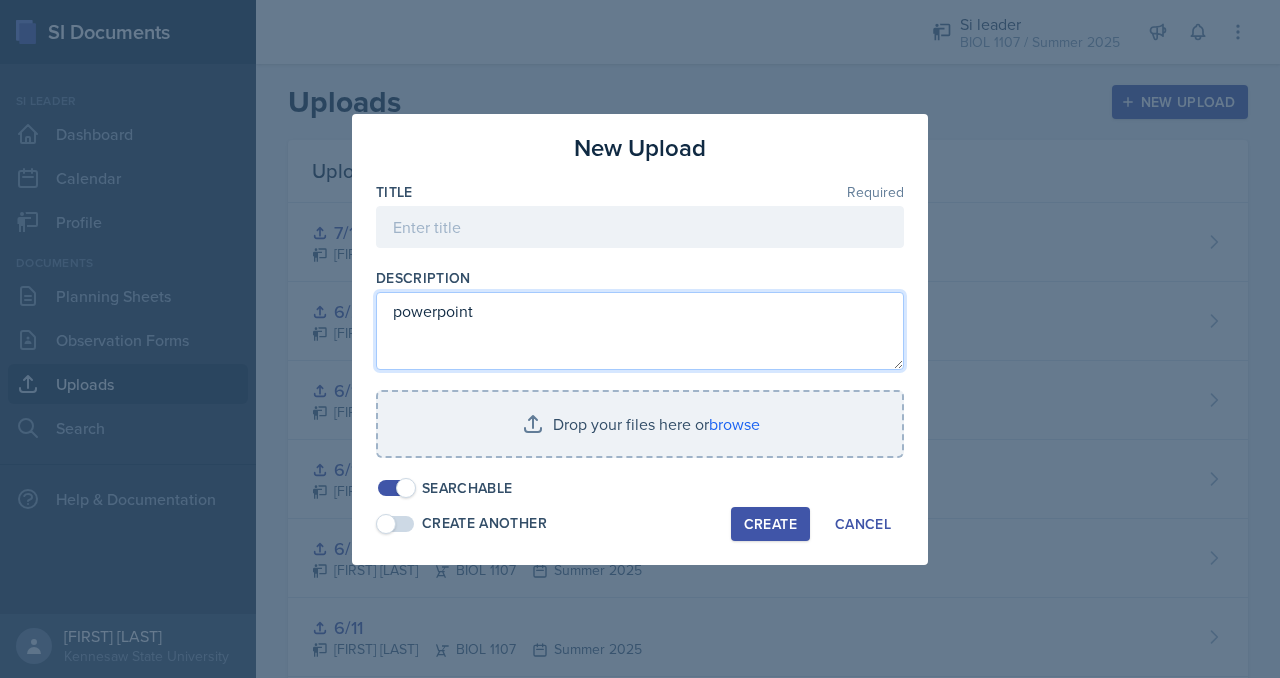 type on "powerpoint" 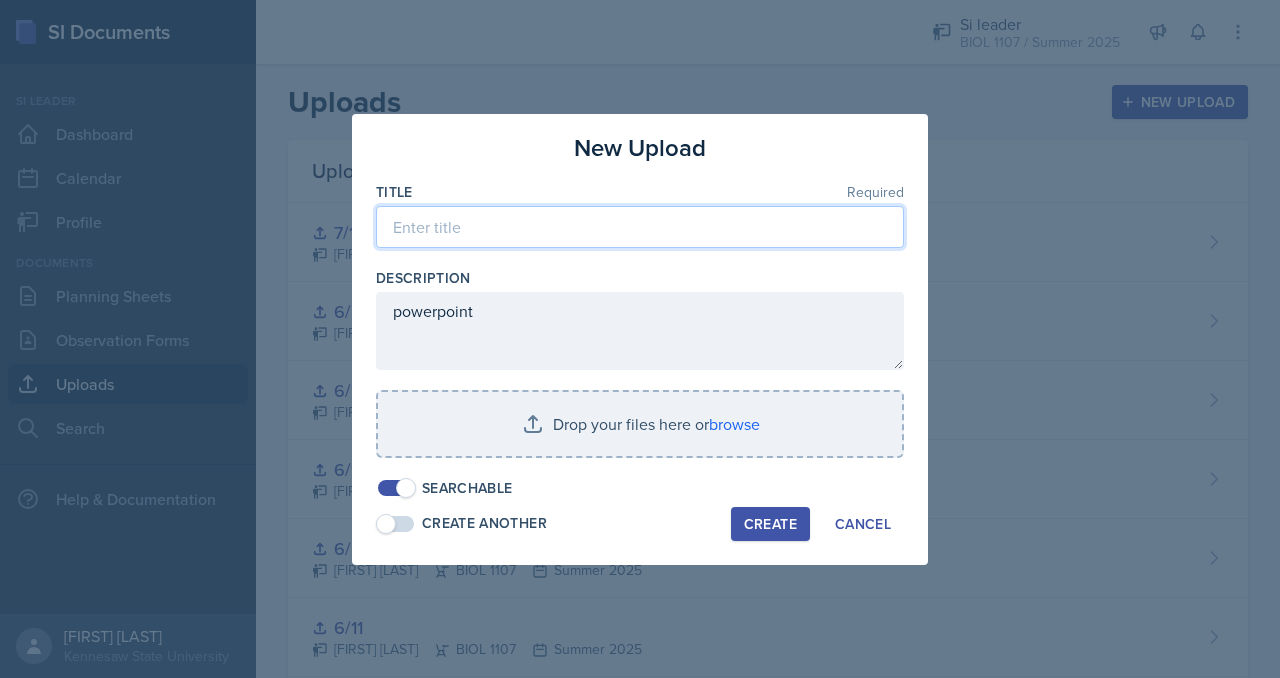 click at bounding box center [640, 227] 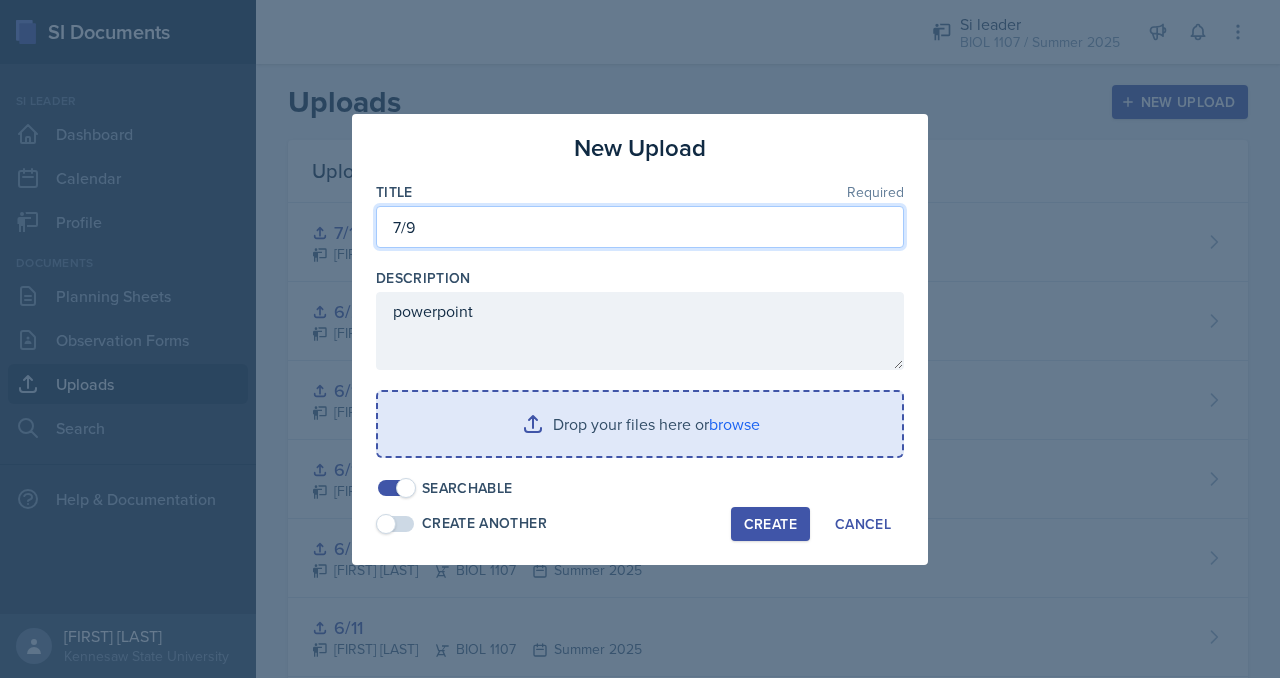 type on "7/9" 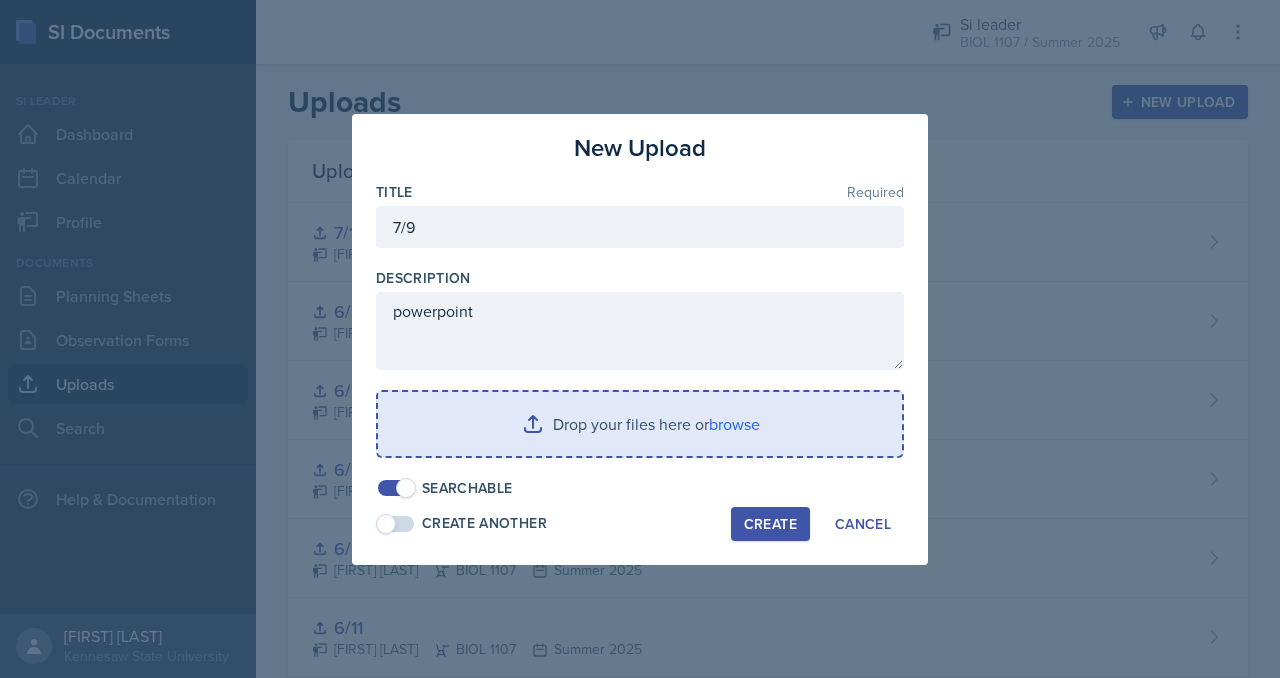 click at bounding box center [640, 424] 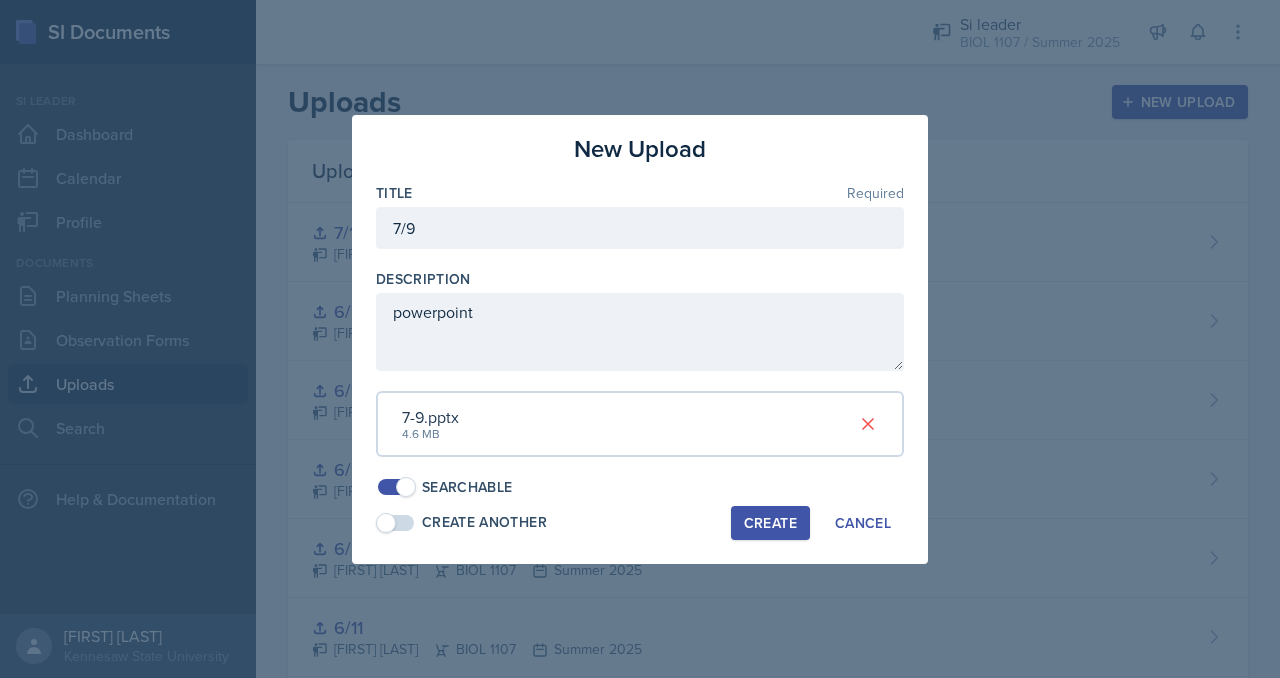 click on "Create" at bounding box center (770, 523) 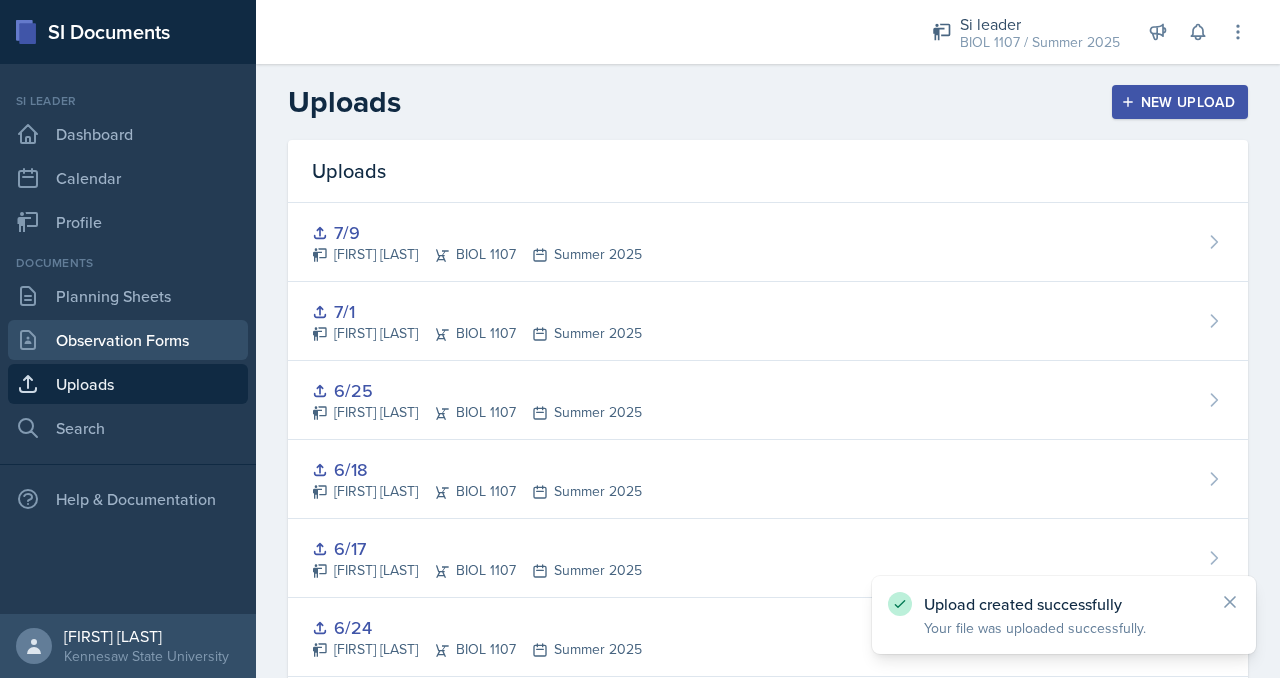 click on "Observation Forms" at bounding box center [128, 340] 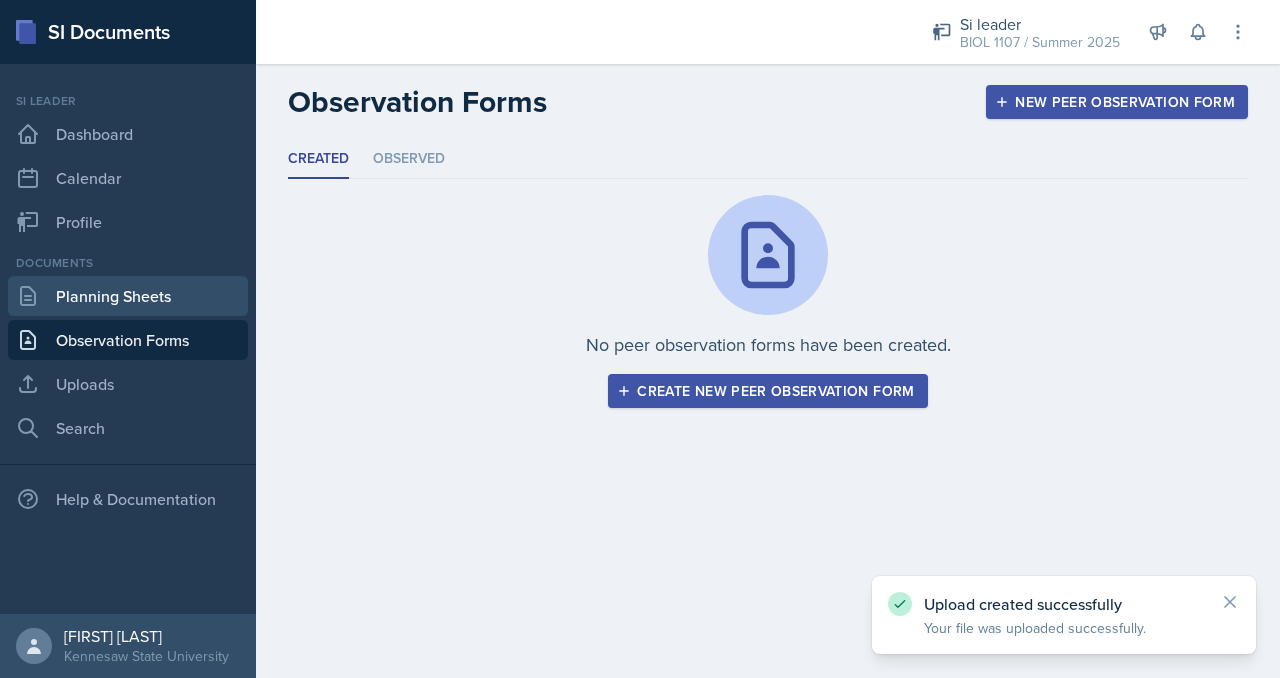 click on "Planning Sheets" at bounding box center (128, 296) 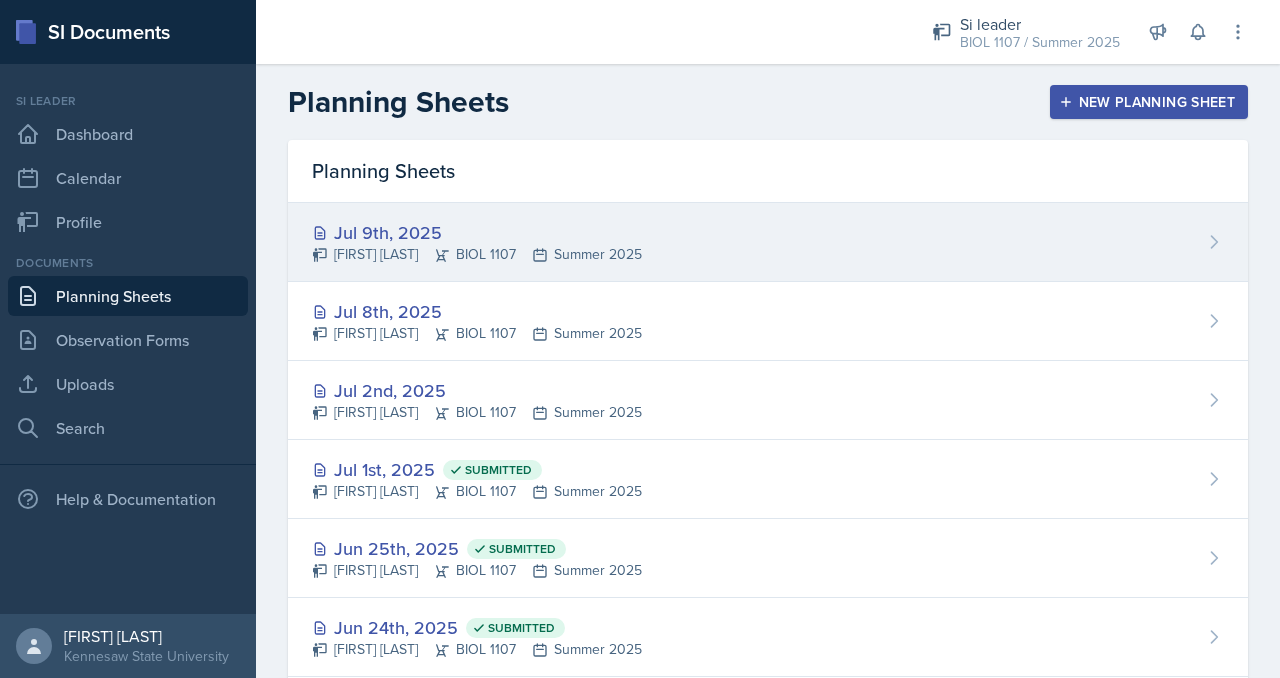click on "[FIRST] [LAST]
BIOL 1107
[SEASON] [YEAR]" at bounding box center [477, 254] 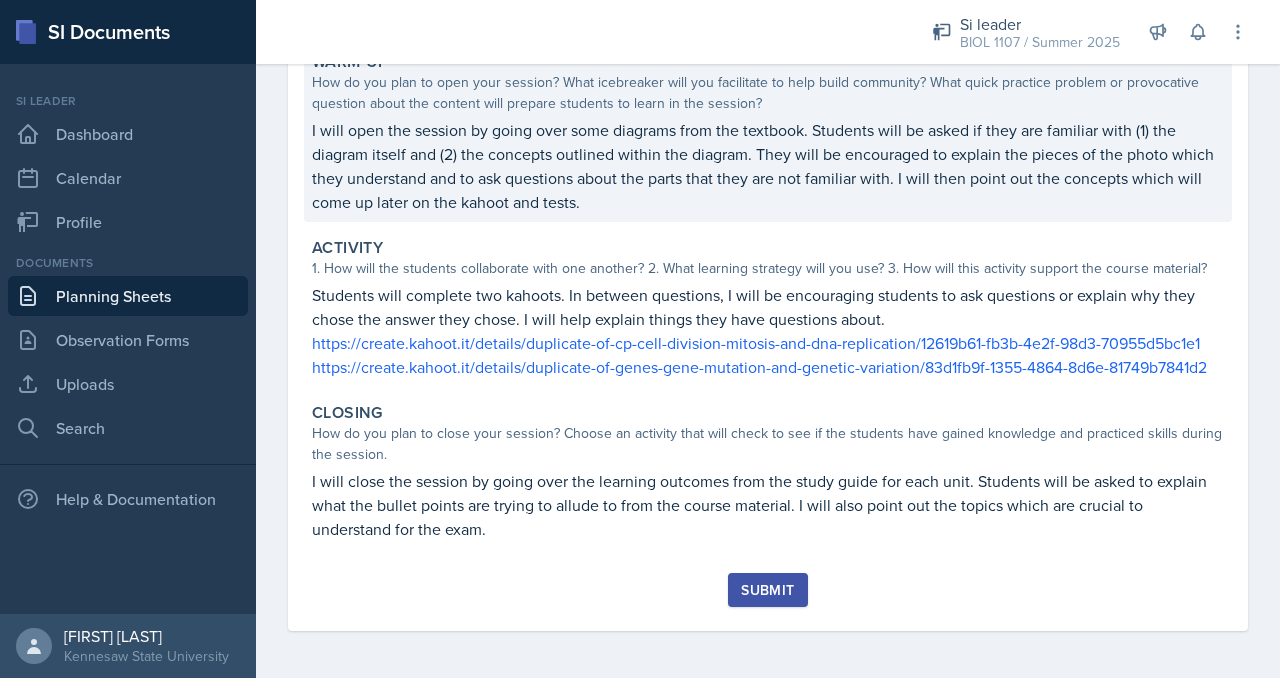 scroll, scrollTop: 0, scrollLeft: 0, axis: both 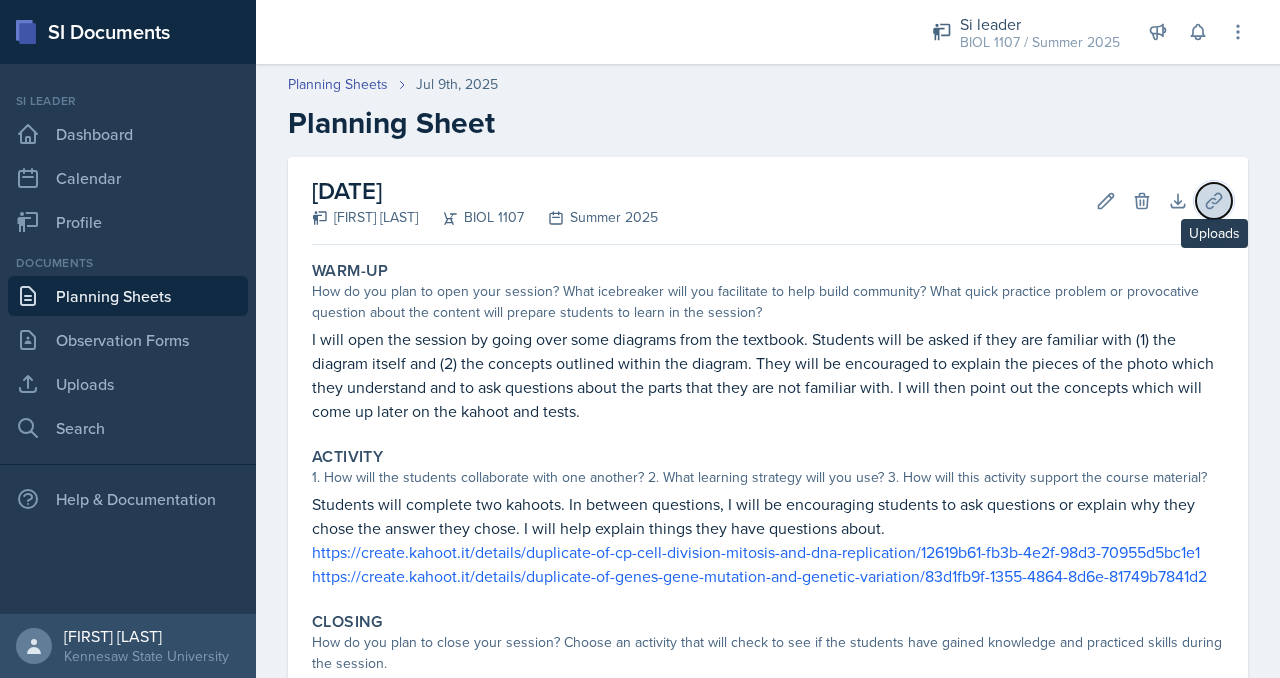 click on "Uploads" at bounding box center (1142, 201) 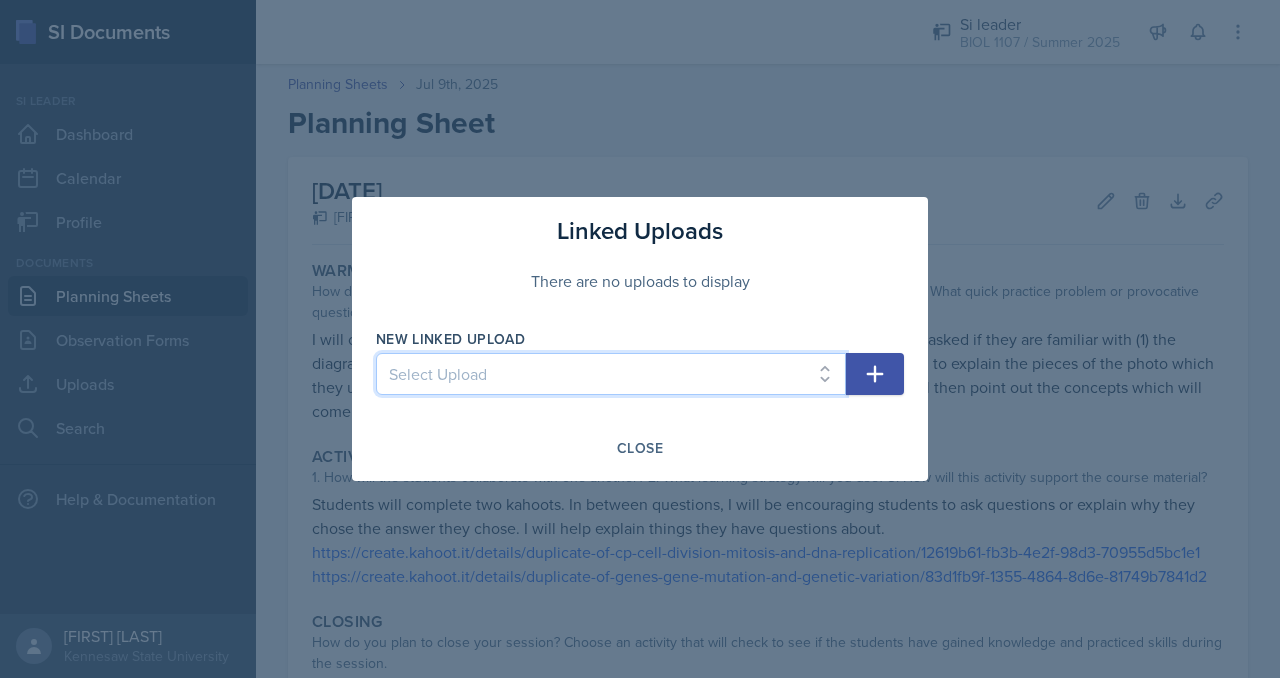 click on "Select Upload   6/10 6/11 6/24 6/17 6/18 6/25 7/1 7/9" at bounding box center [611, 374] 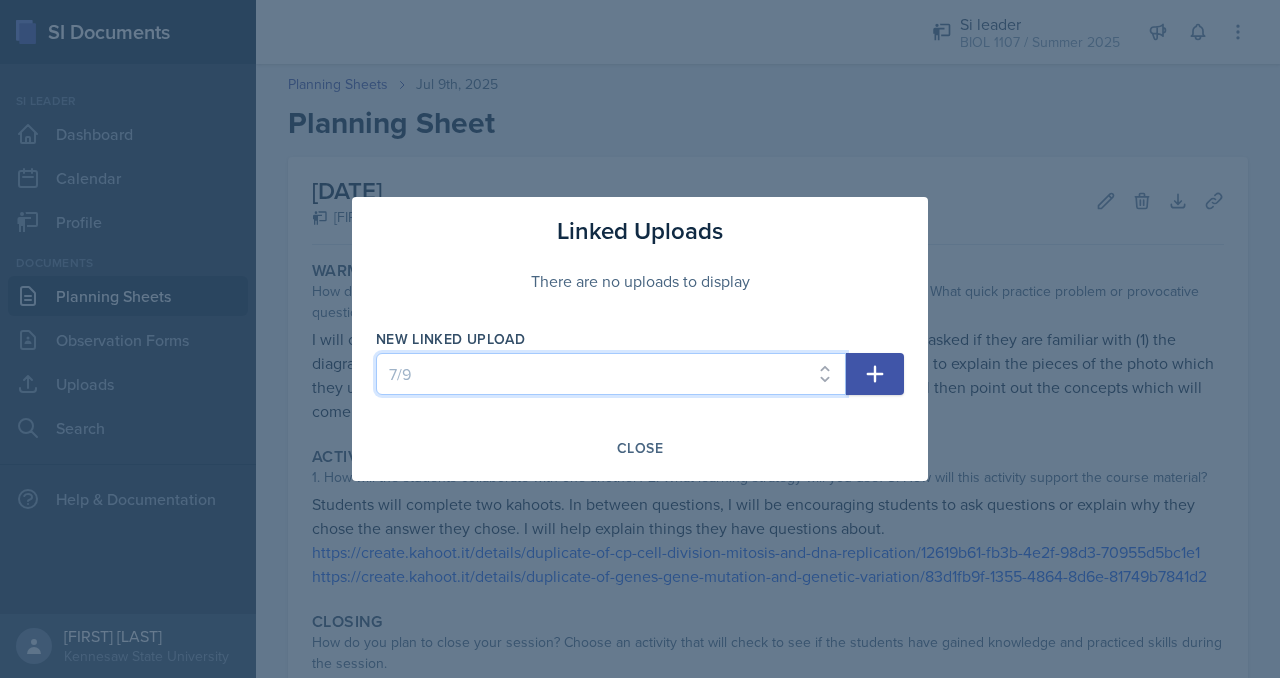 click on "Select Upload   6/10 6/11 6/24 6/17 6/18 6/25 7/1 7/9" at bounding box center [611, 374] 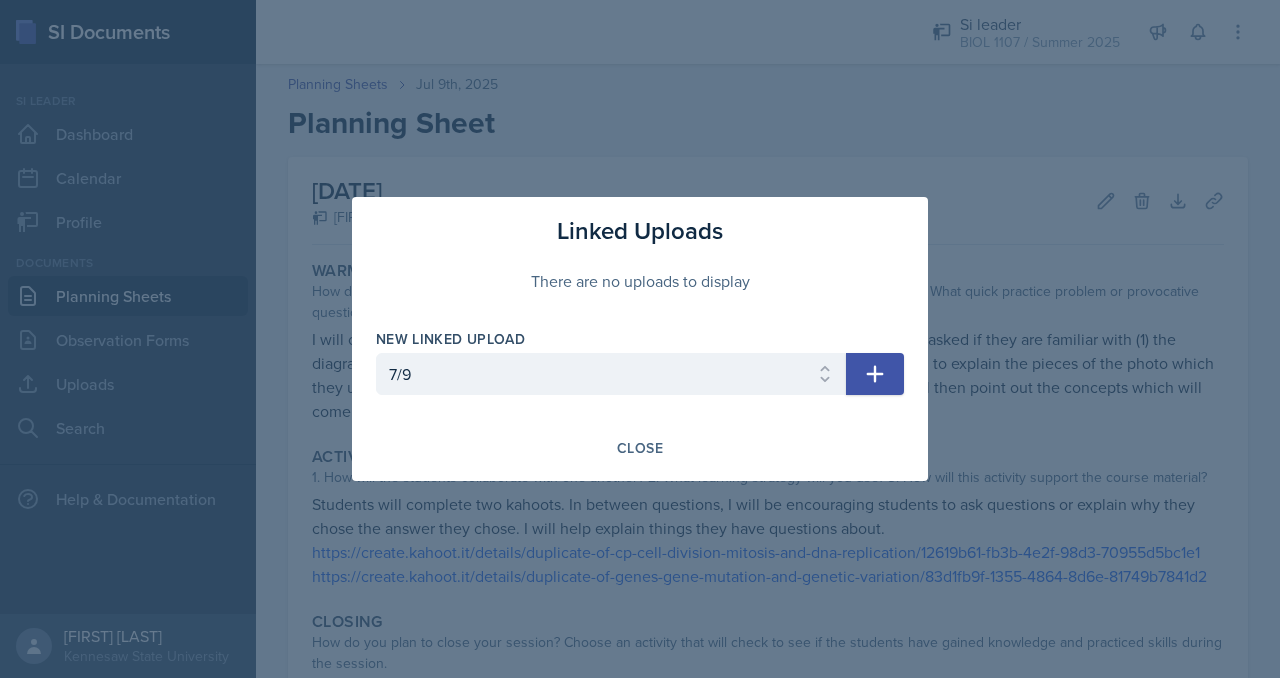 click at bounding box center (875, 374) 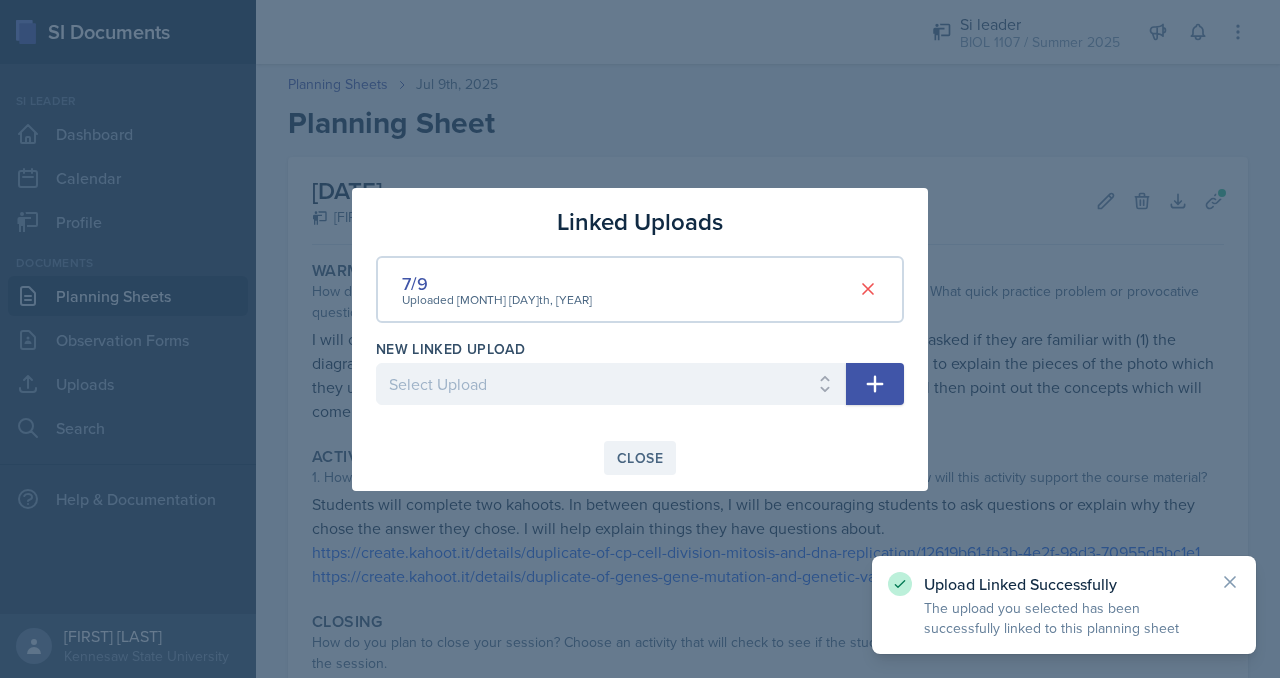 click on "Close" at bounding box center [640, 458] 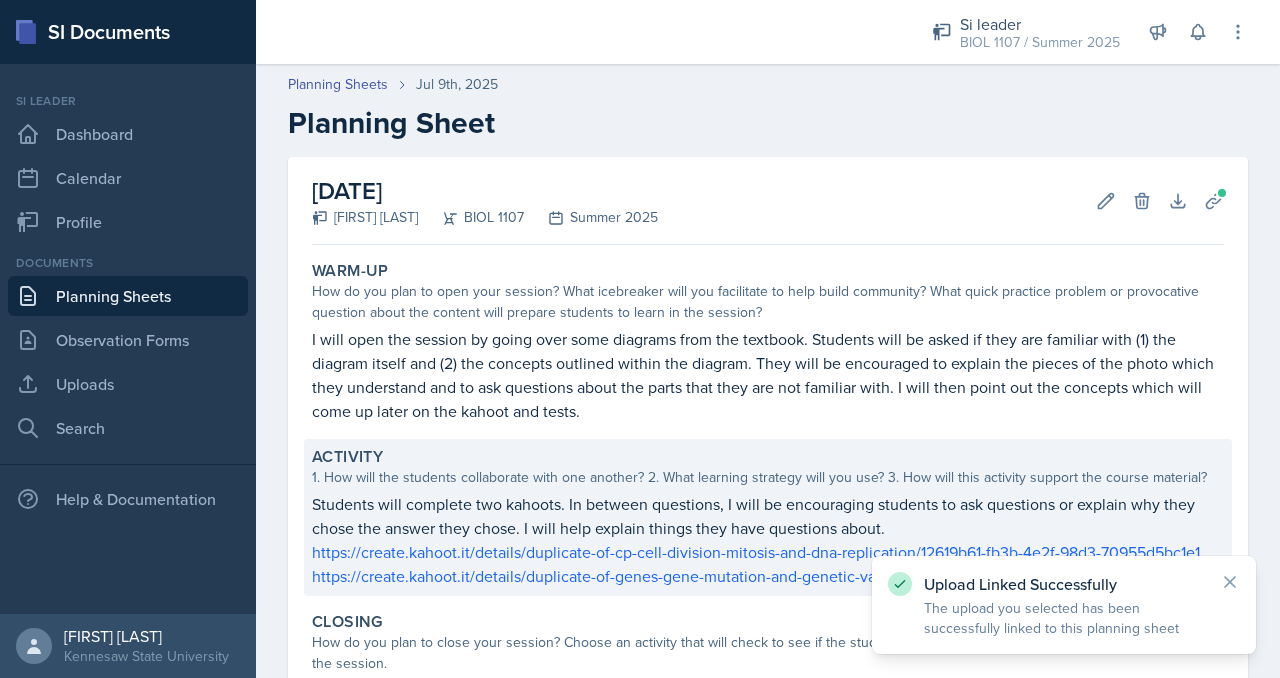 scroll, scrollTop: 209, scrollLeft: 0, axis: vertical 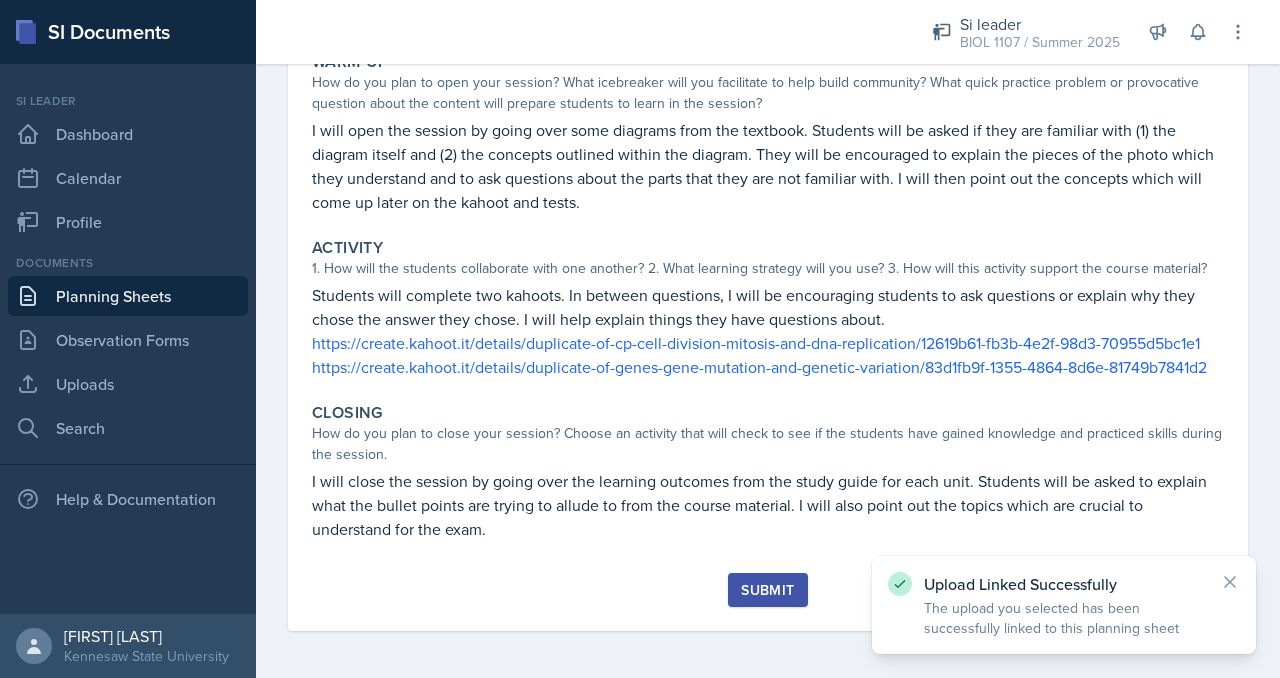 click on "Submit" at bounding box center (767, 590) 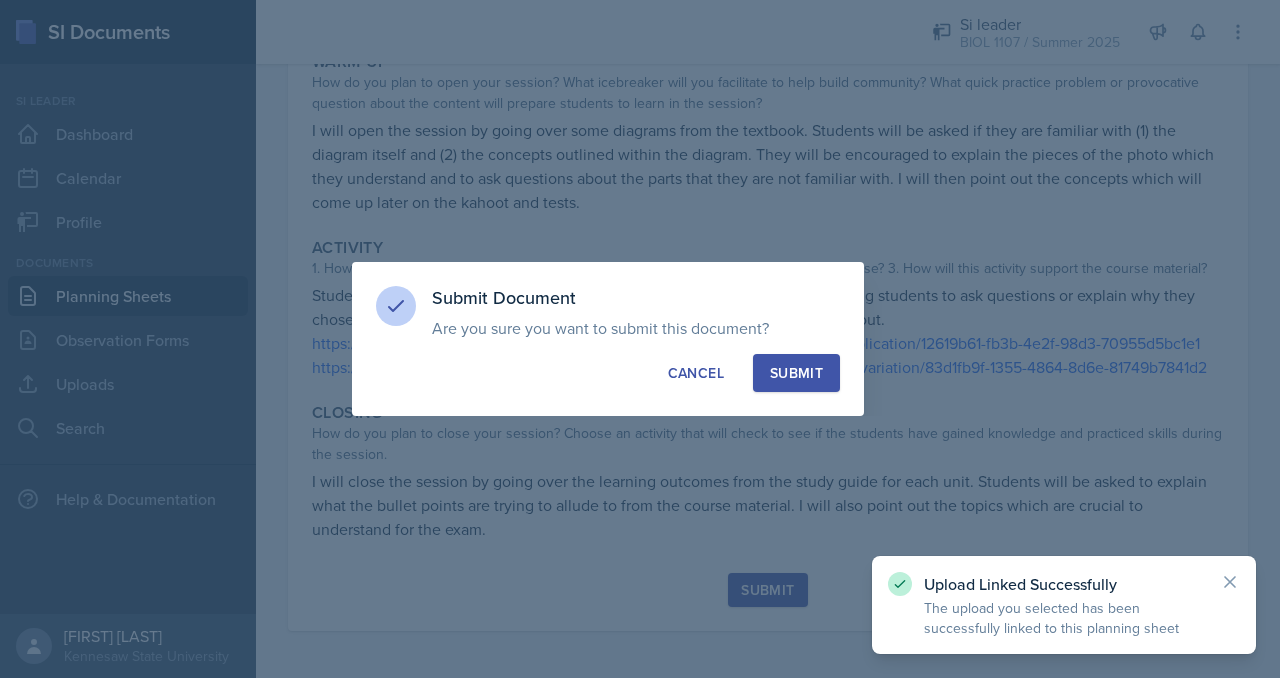 click on "Submit" at bounding box center (796, 373) 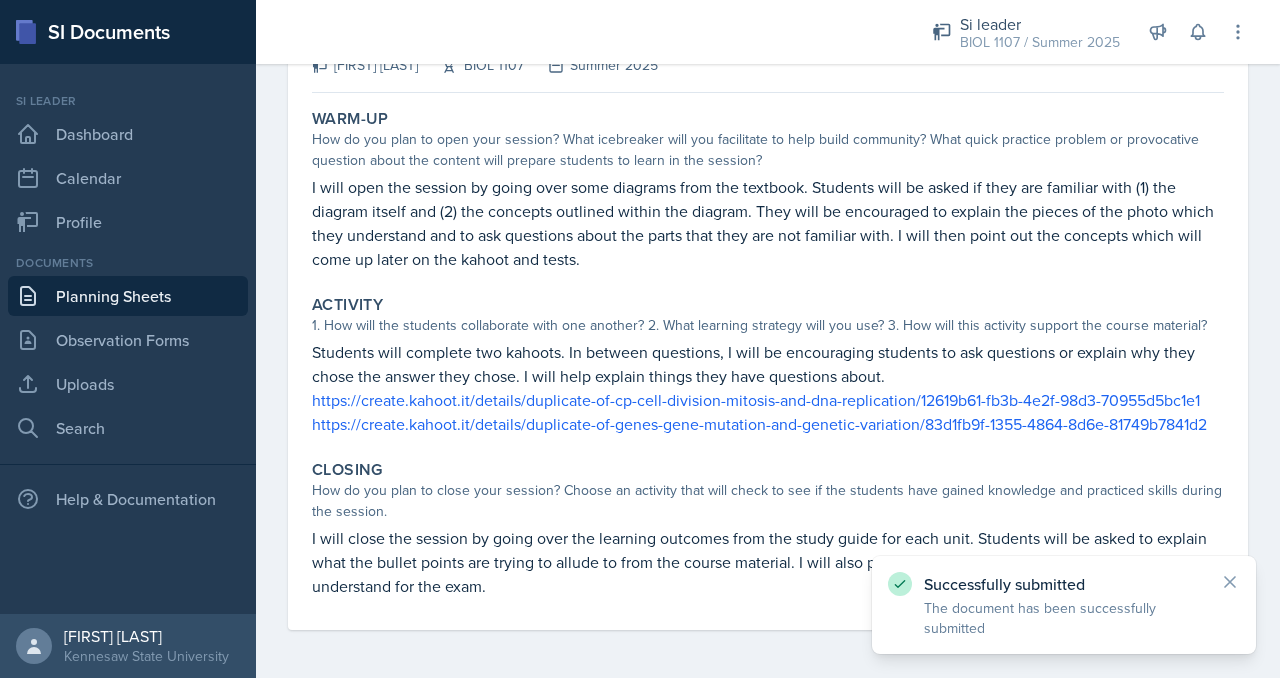 scroll, scrollTop: 0, scrollLeft: 0, axis: both 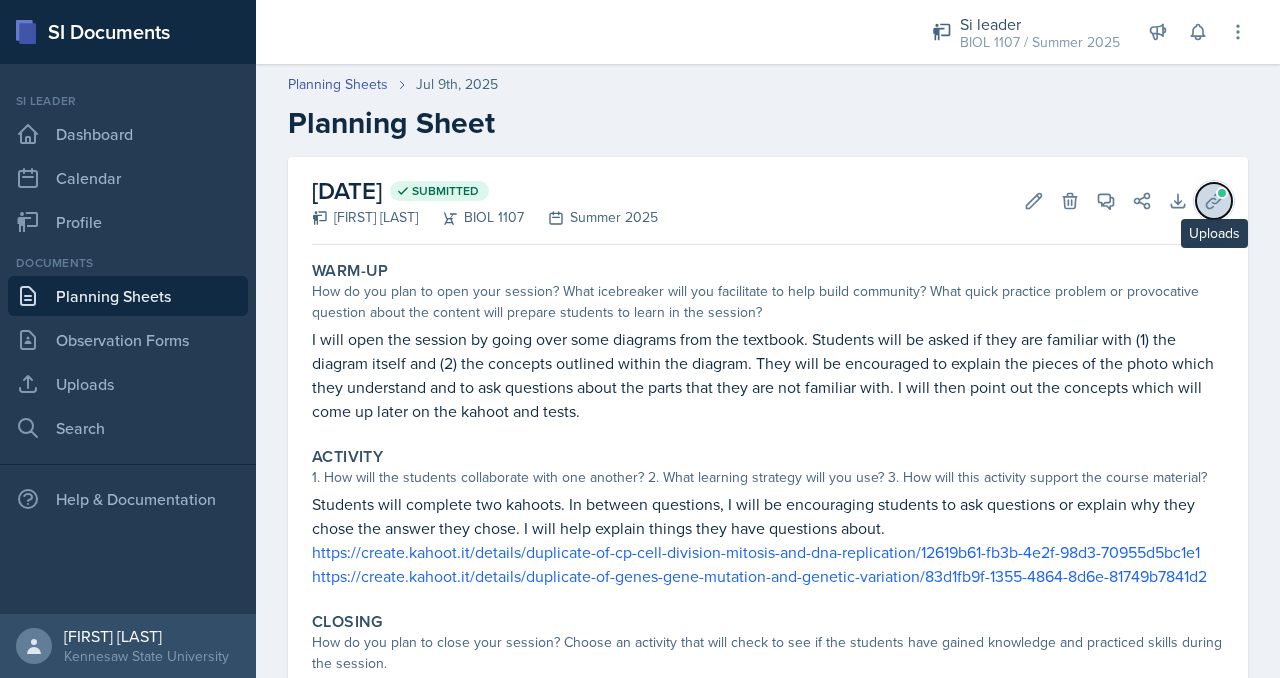 click at bounding box center (1214, 201) 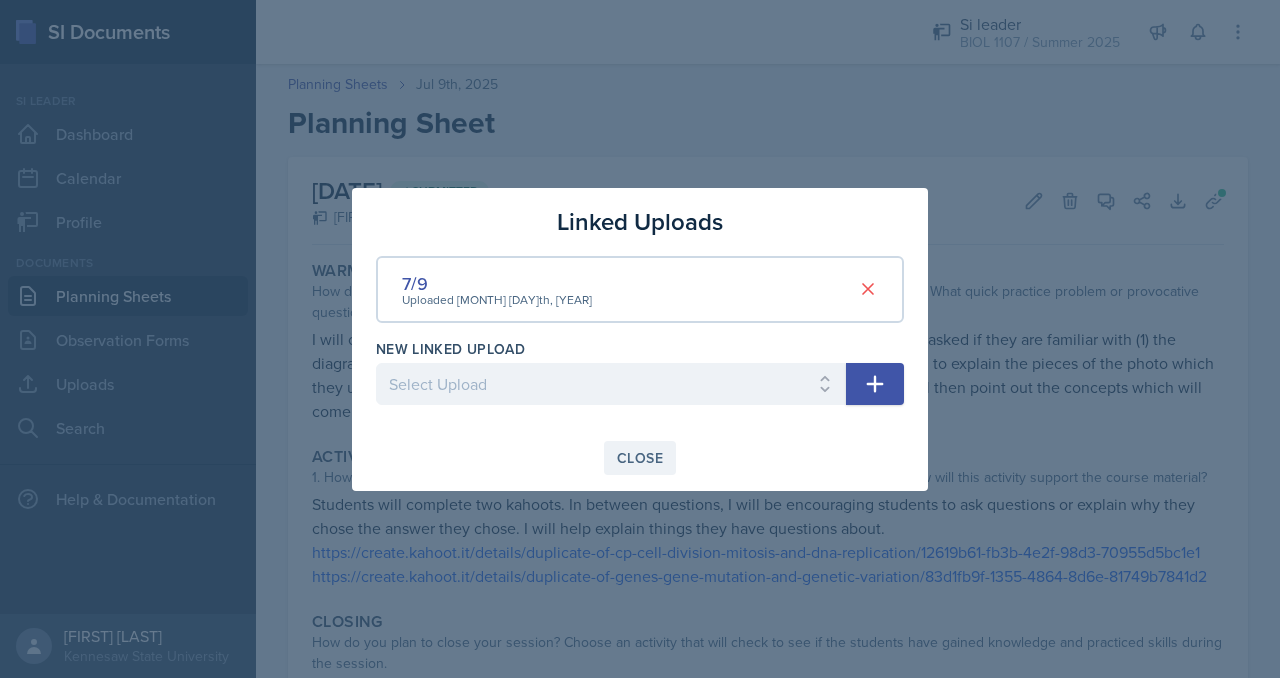 click on "Close" at bounding box center (640, 458) 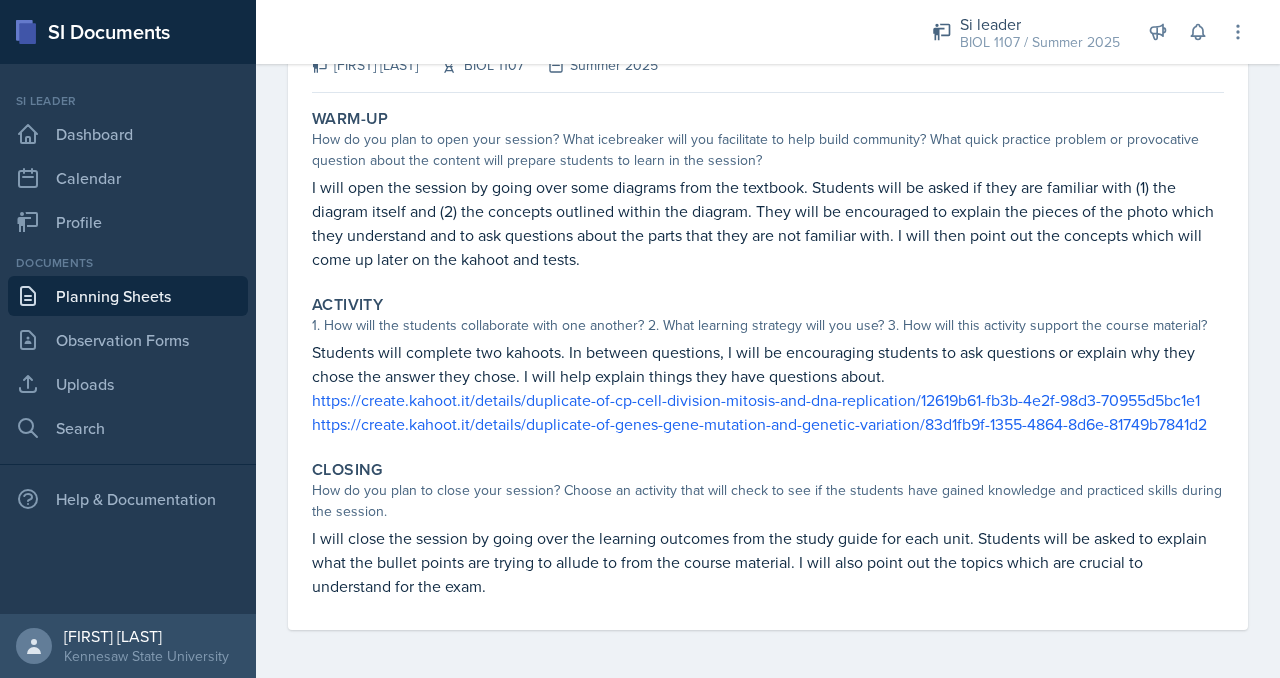 scroll, scrollTop: 0, scrollLeft: 0, axis: both 